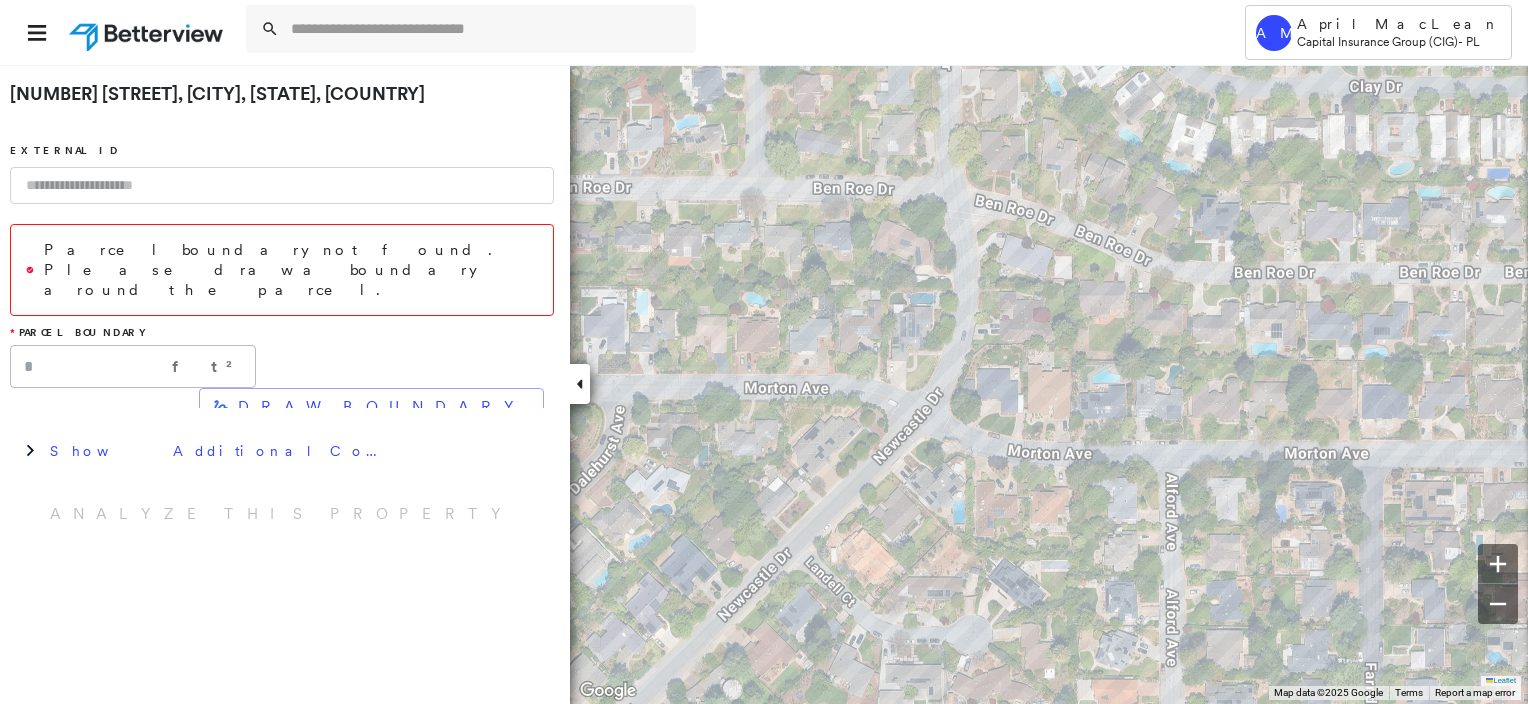 scroll, scrollTop: 0, scrollLeft: 0, axis: both 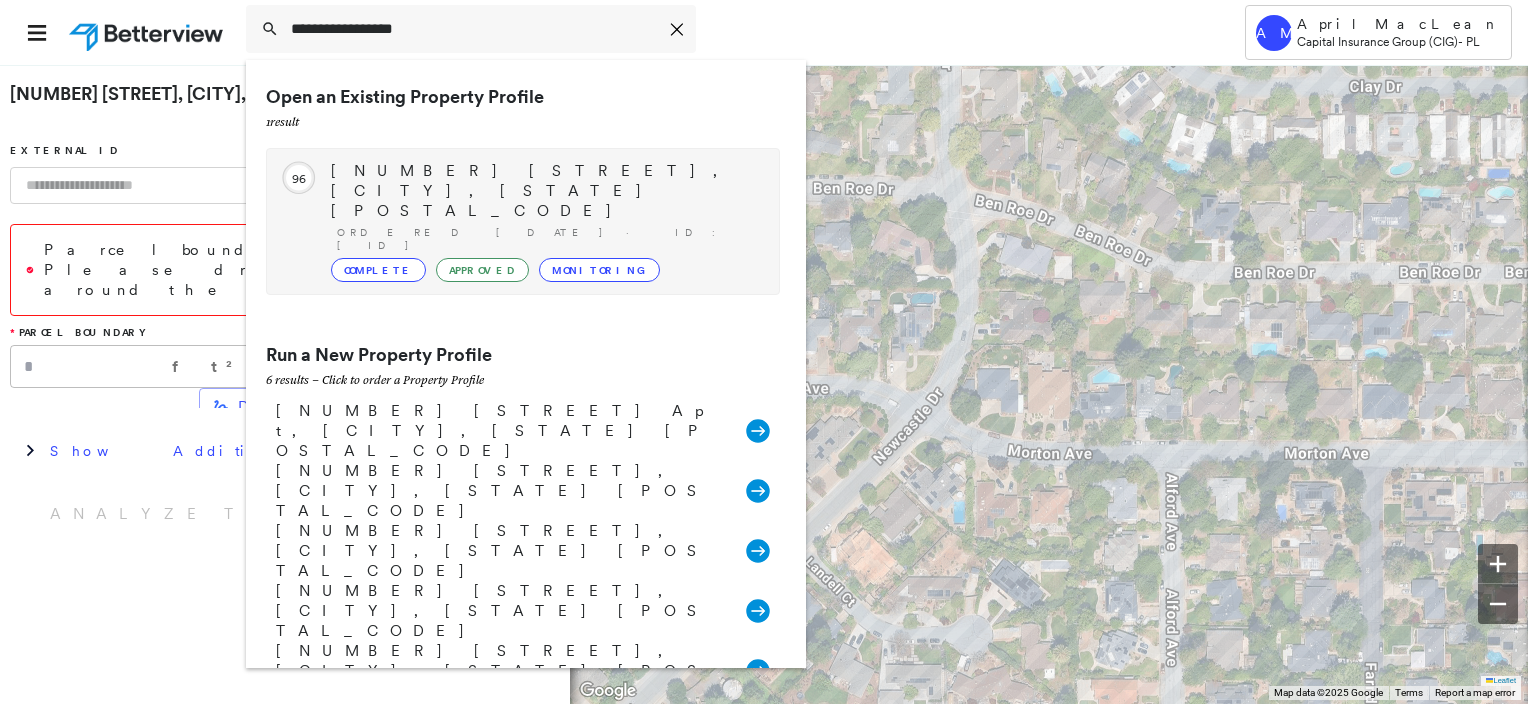 type on "**********" 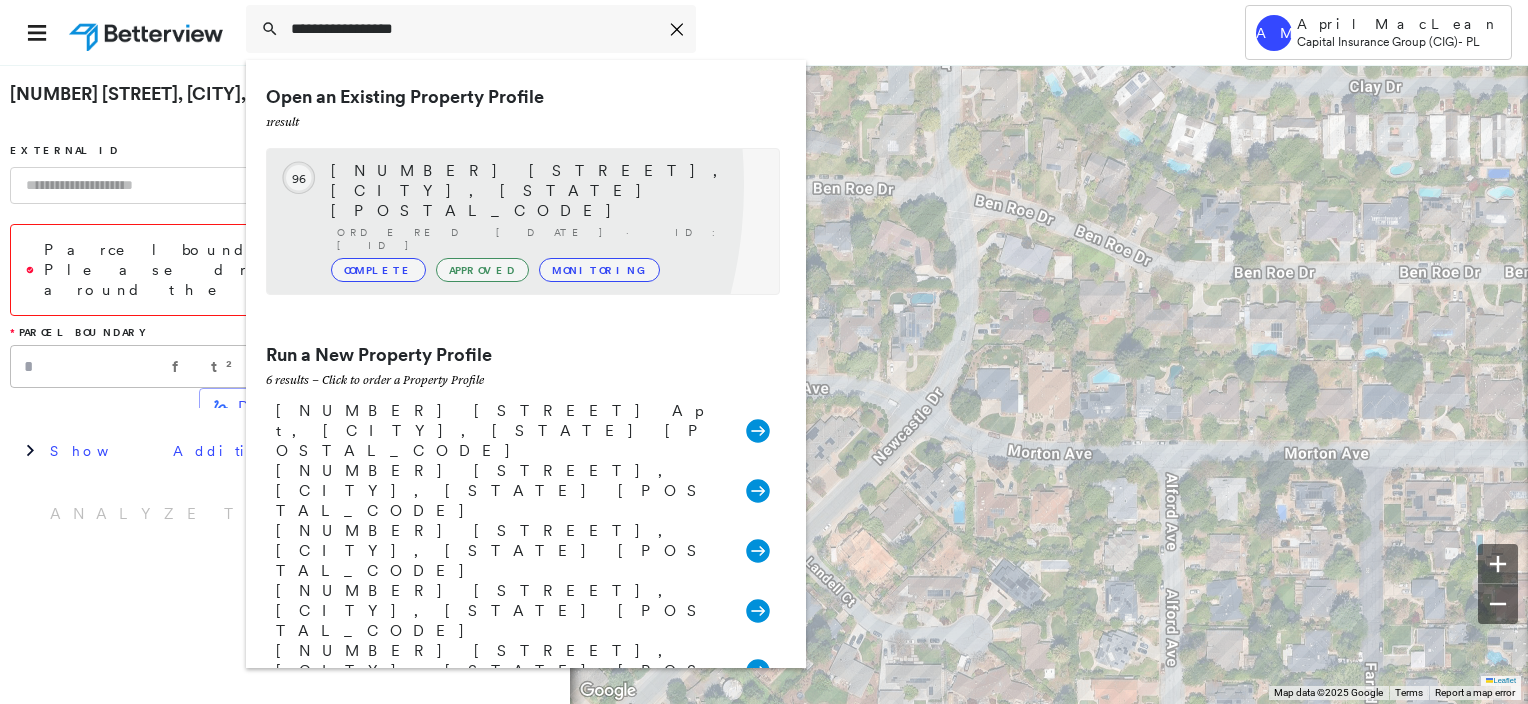 click on "96" 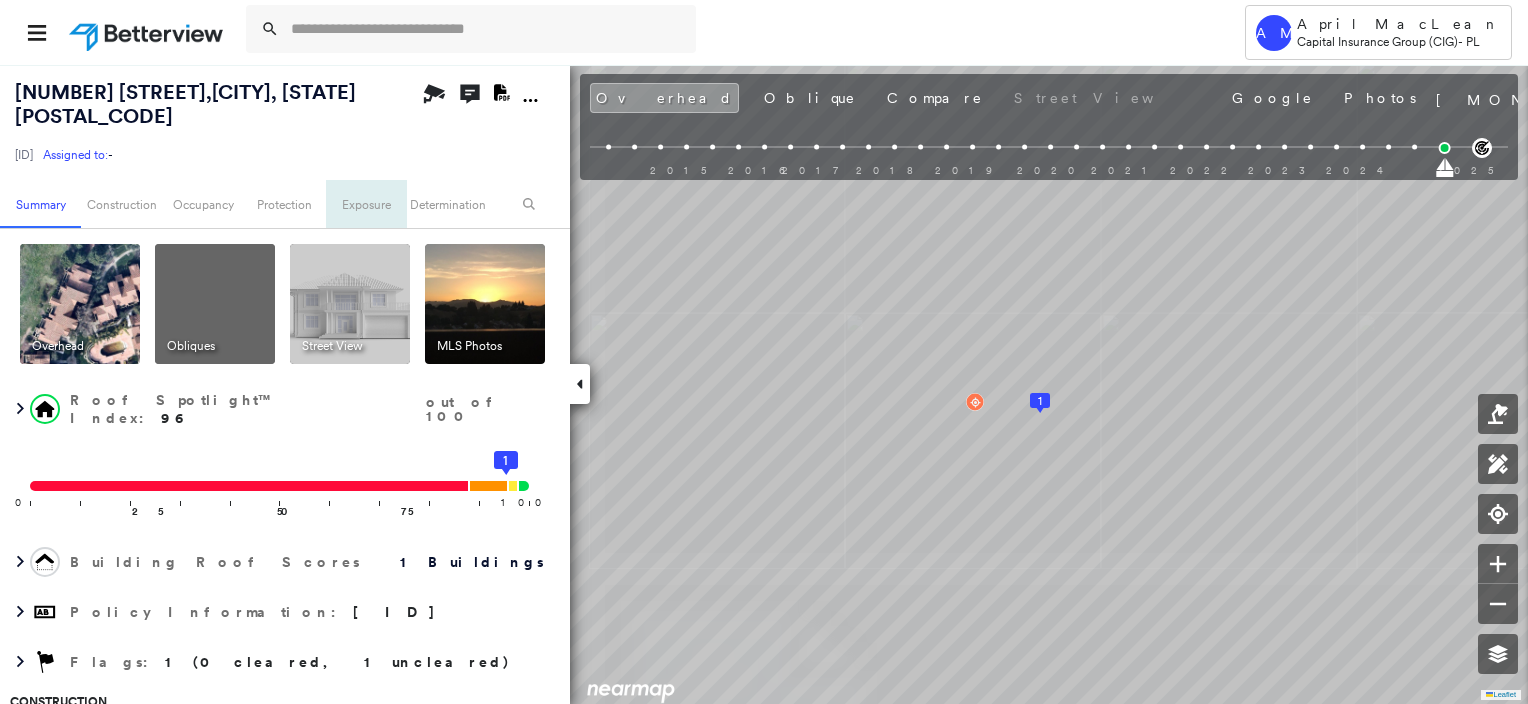 scroll, scrollTop: 0, scrollLeft: 0, axis: both 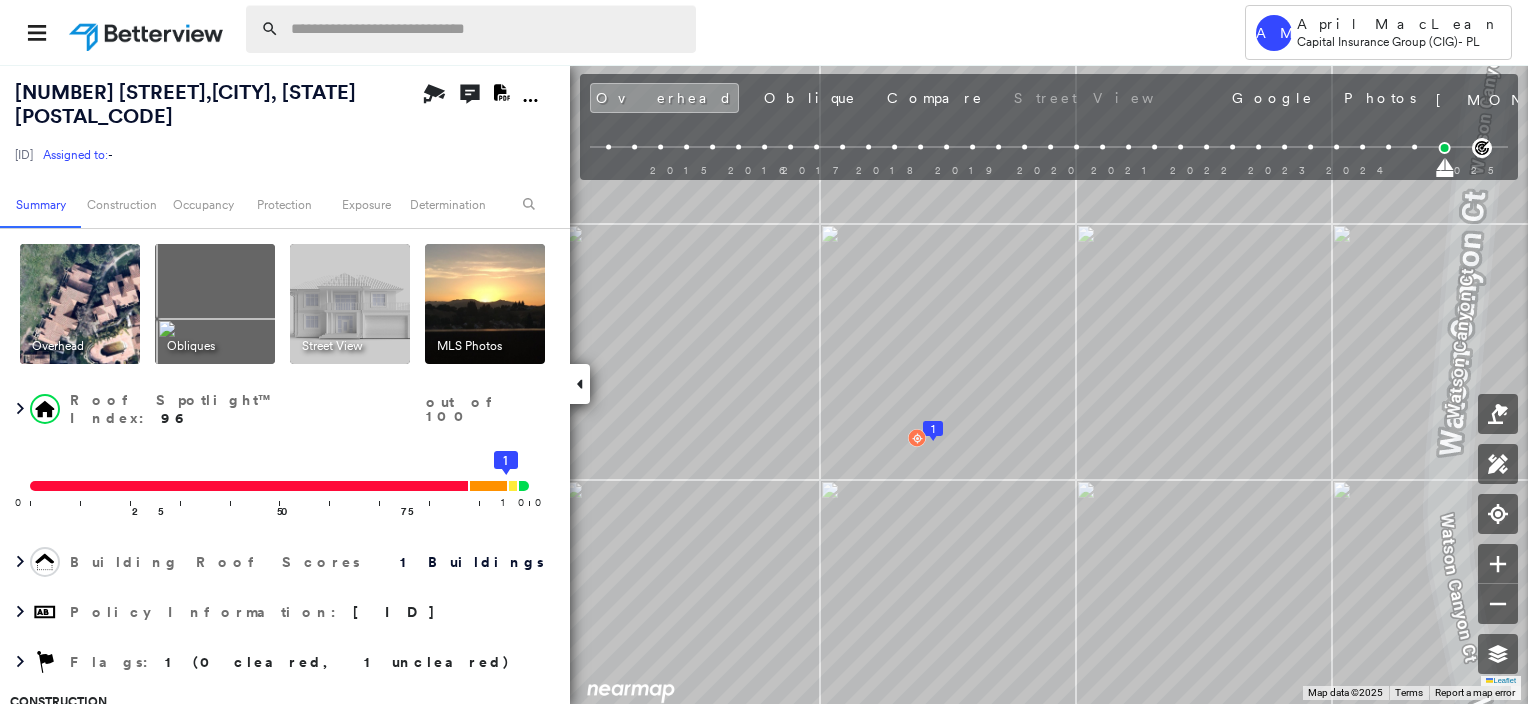 click at bounding box center [487, 29] 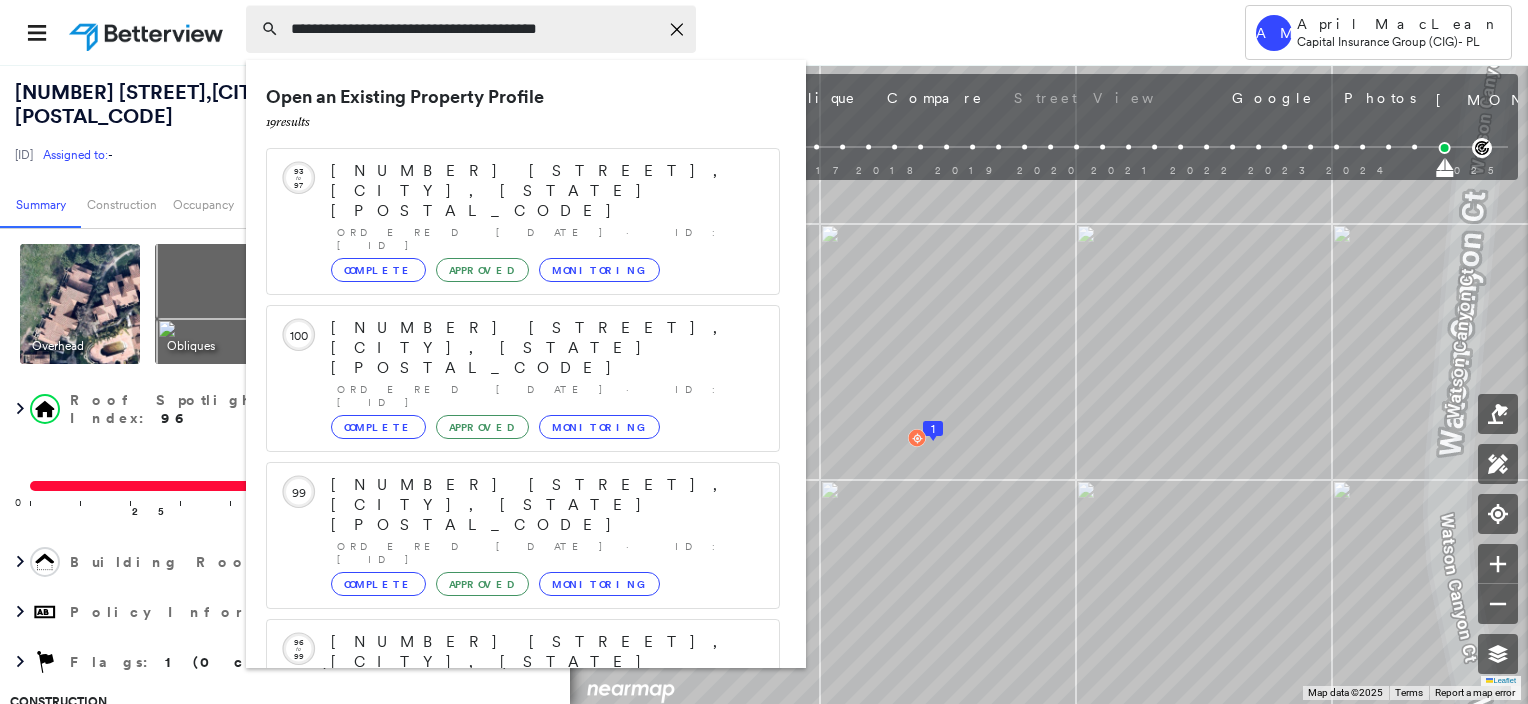 type on "**********" 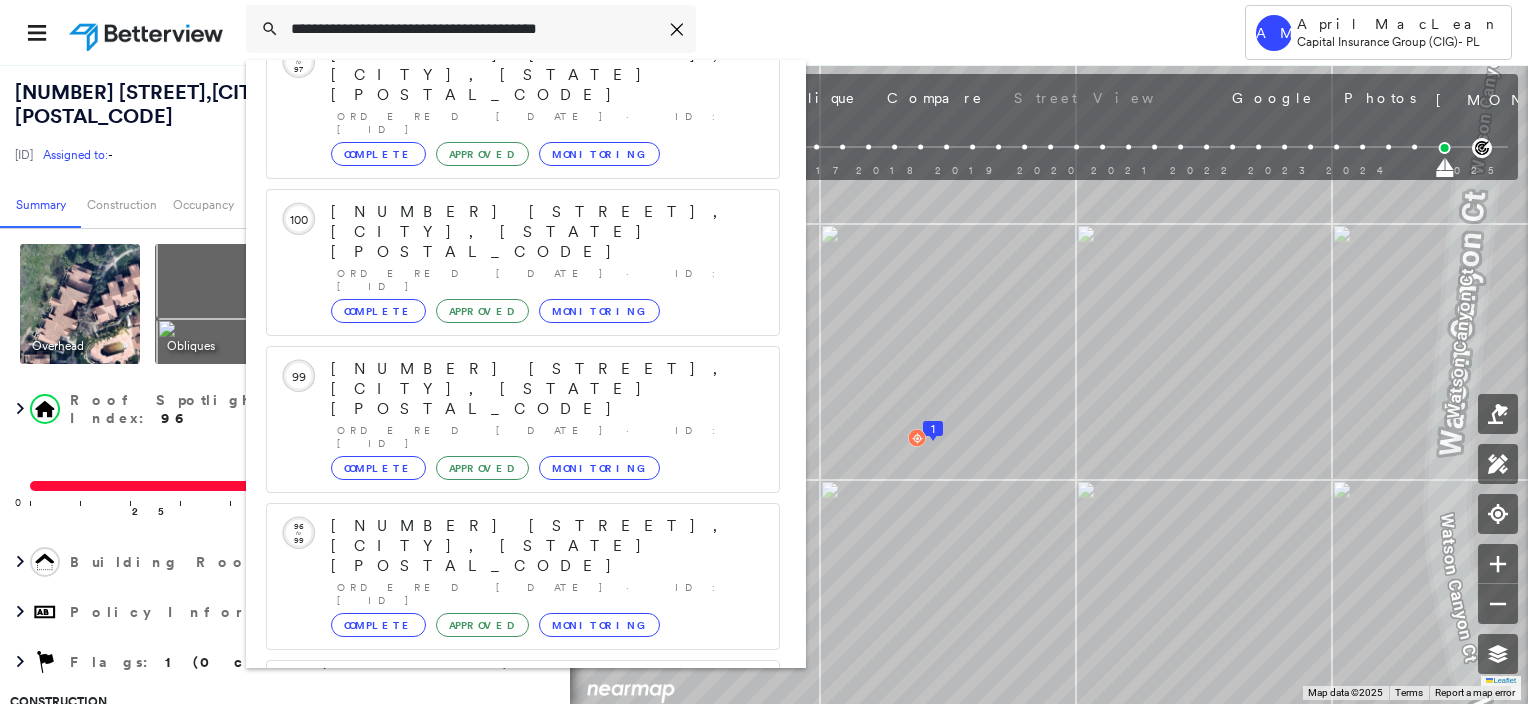 scroll, scrollTop: 208, scrollLeft: 0, axis: vertical 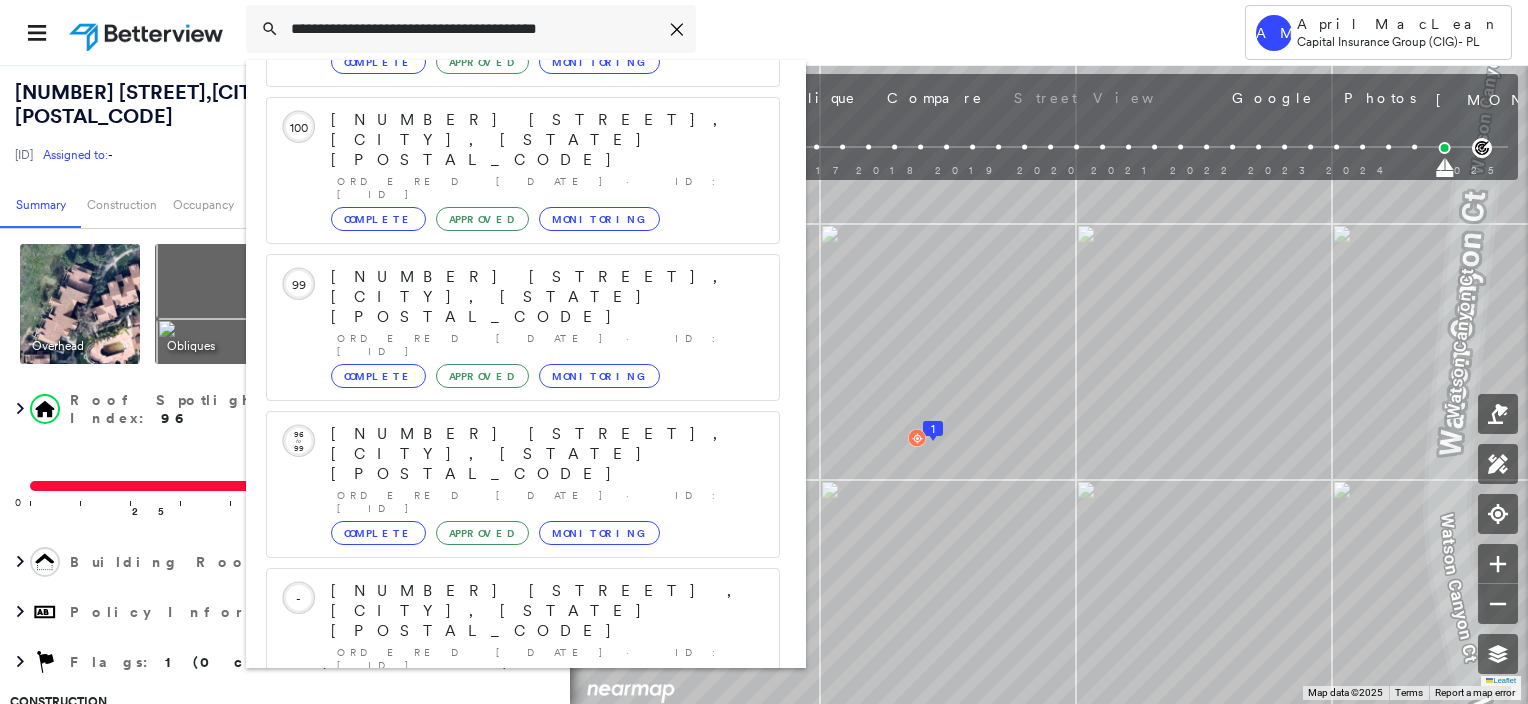 click on "[NUMBER] [STREET], [CITY], [STATE] [POSTAL_CODE] Group Created with Sketch." at bounding box center (523, 903) 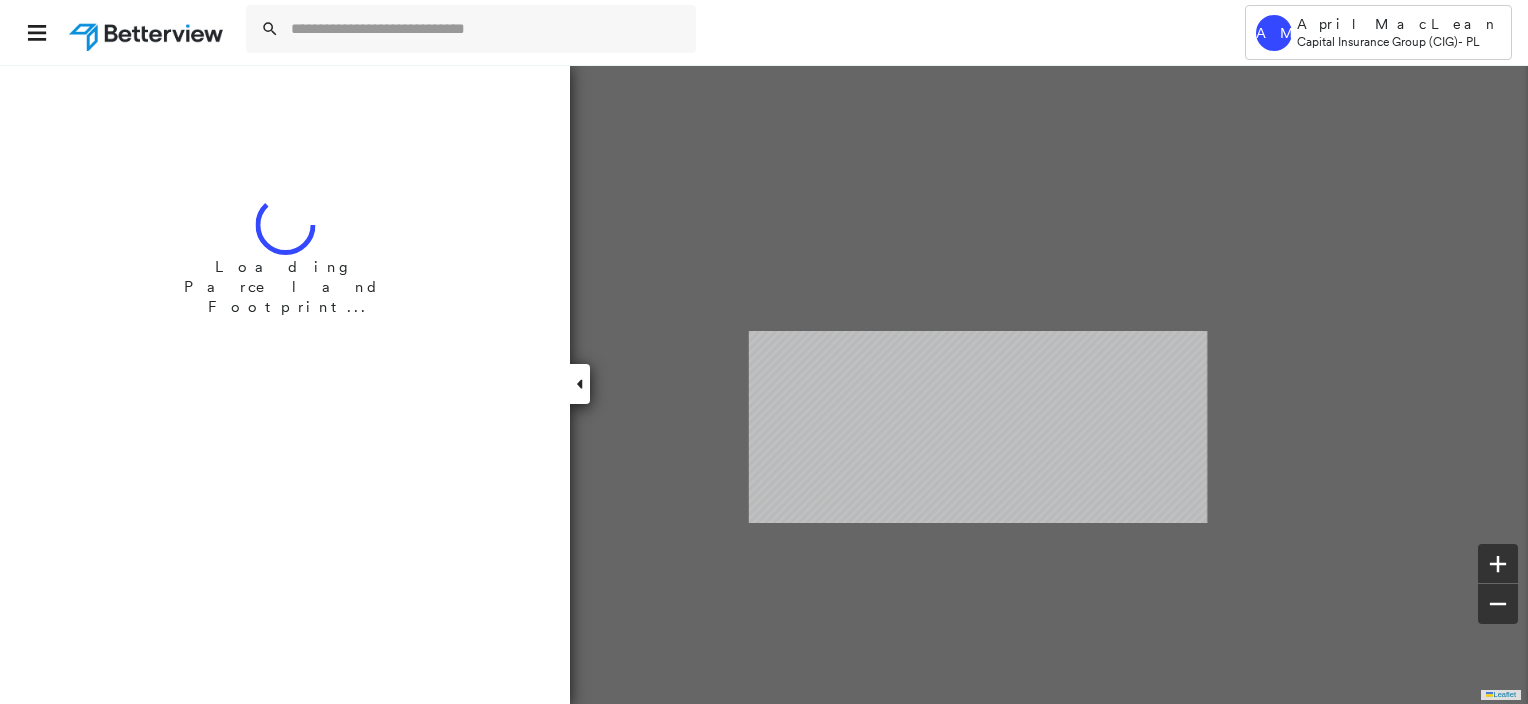 scroll, scrollTop: 0, scrollLeft: 0, axis: both 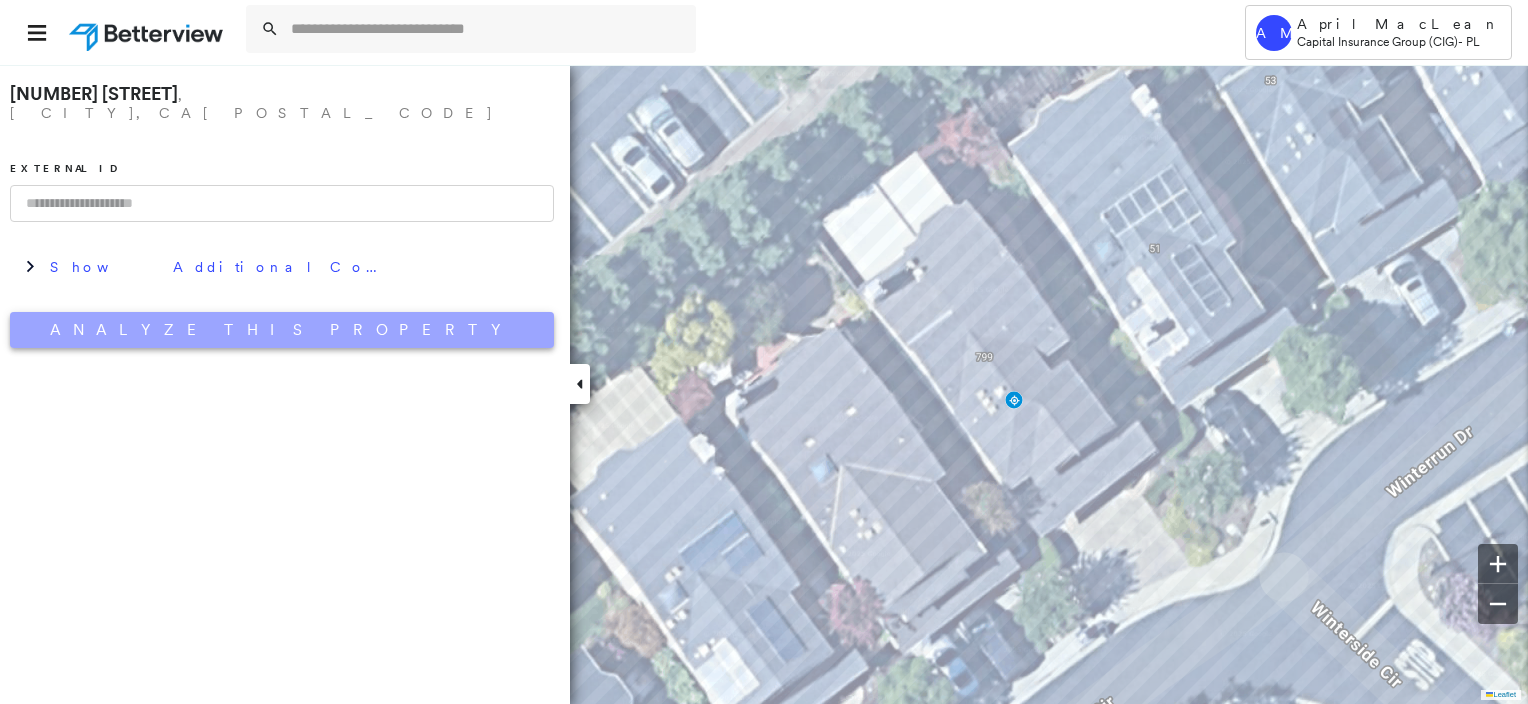 click on "Analyze This Property" at bounding box center (282, 330) 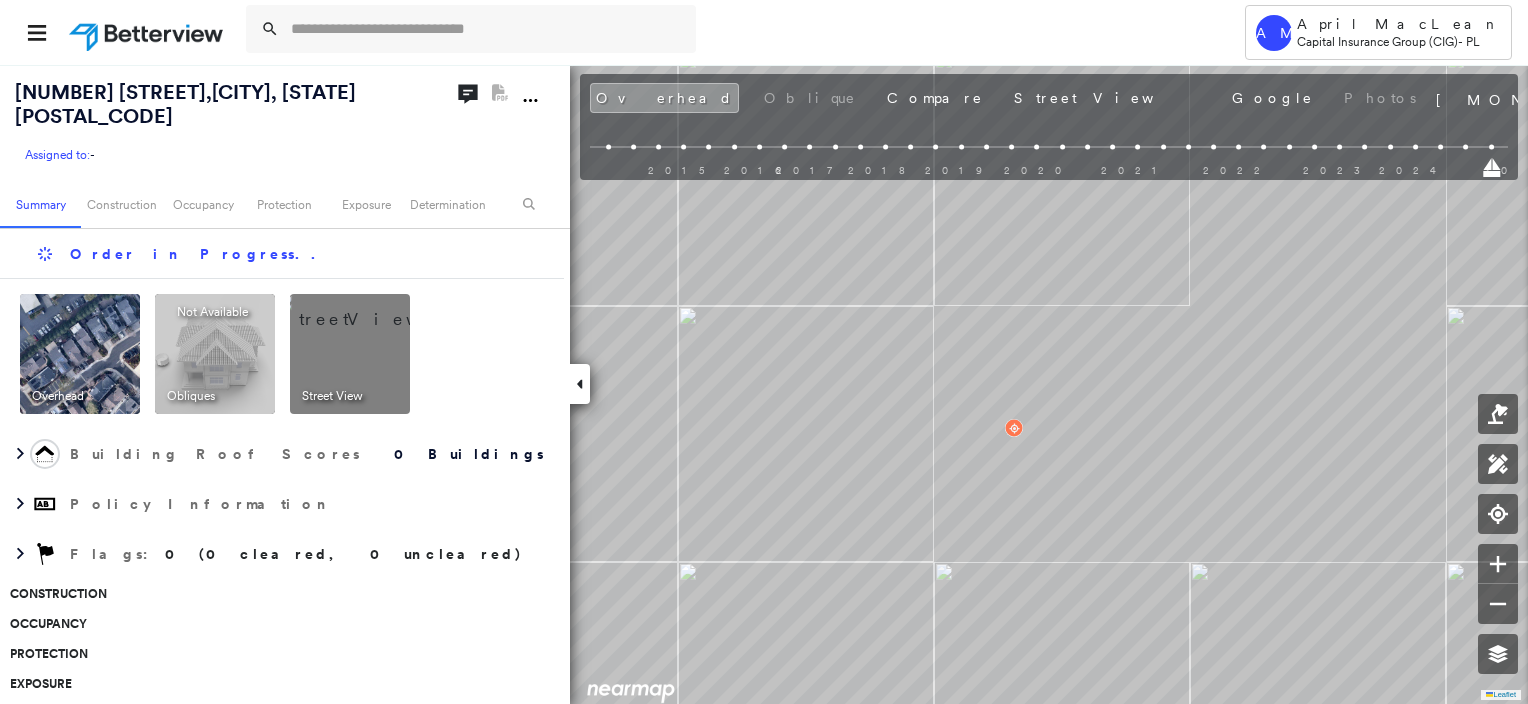 scroll, scrollTop: 0, scrollLeft: 0, axis: both 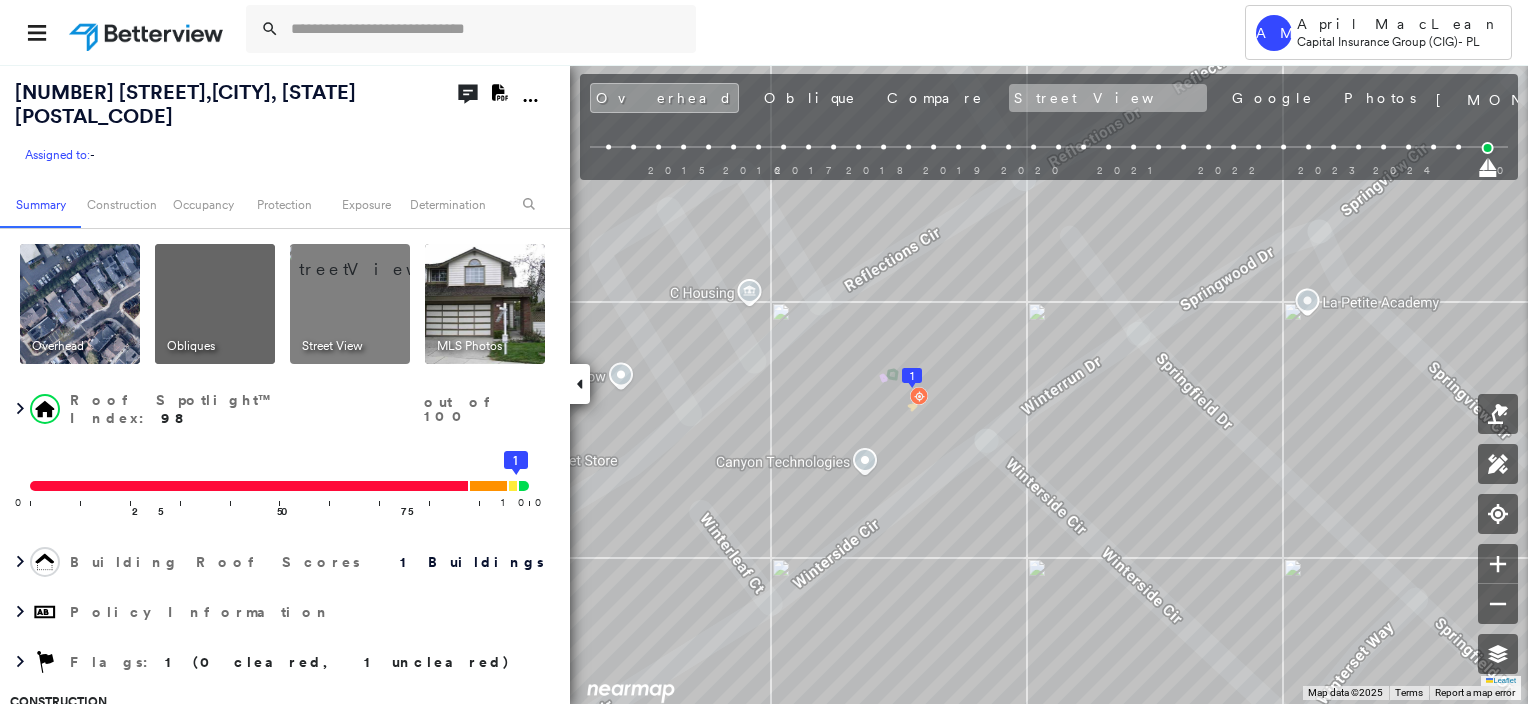 click on "Street View" at bounding box center (1108, 98) 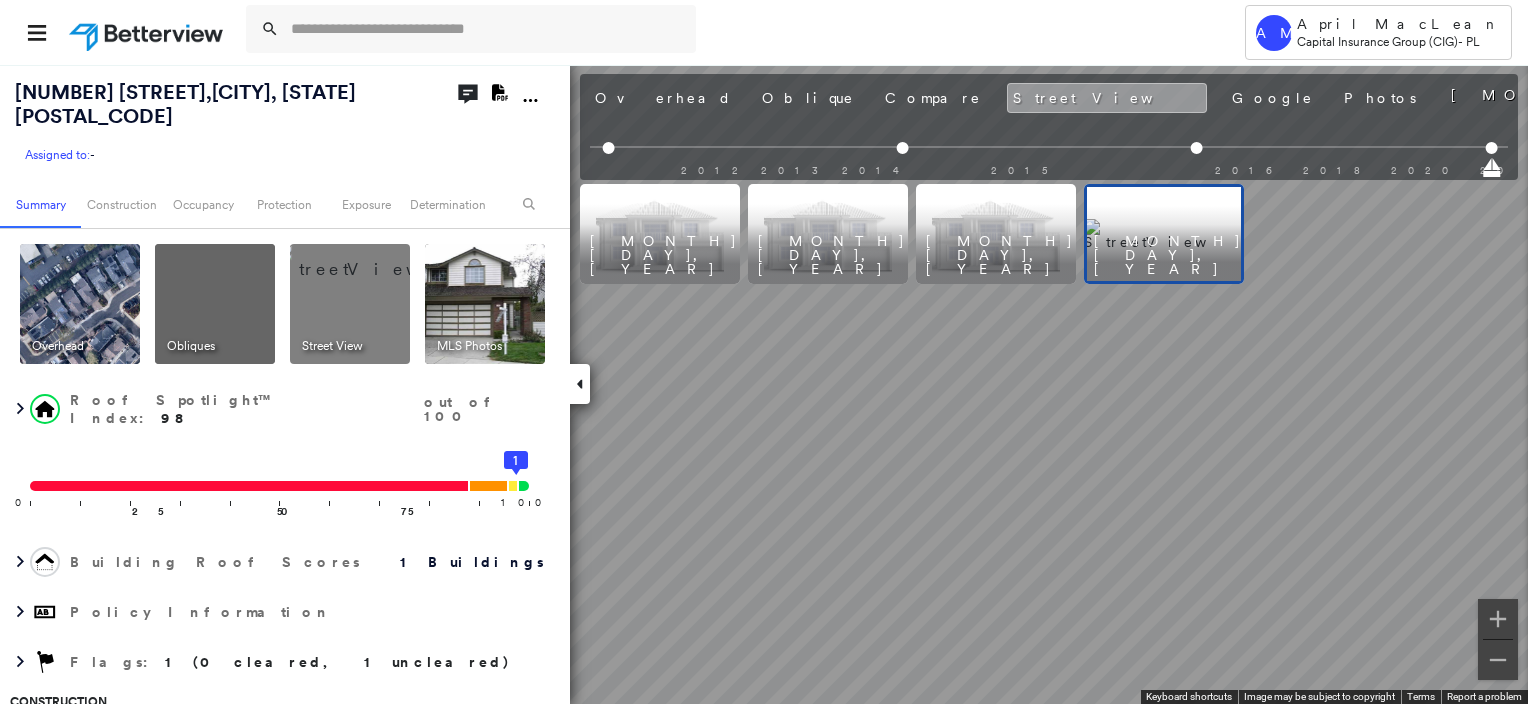 scroll, scrollTop: 0, scrollLeft: 0, axis: both 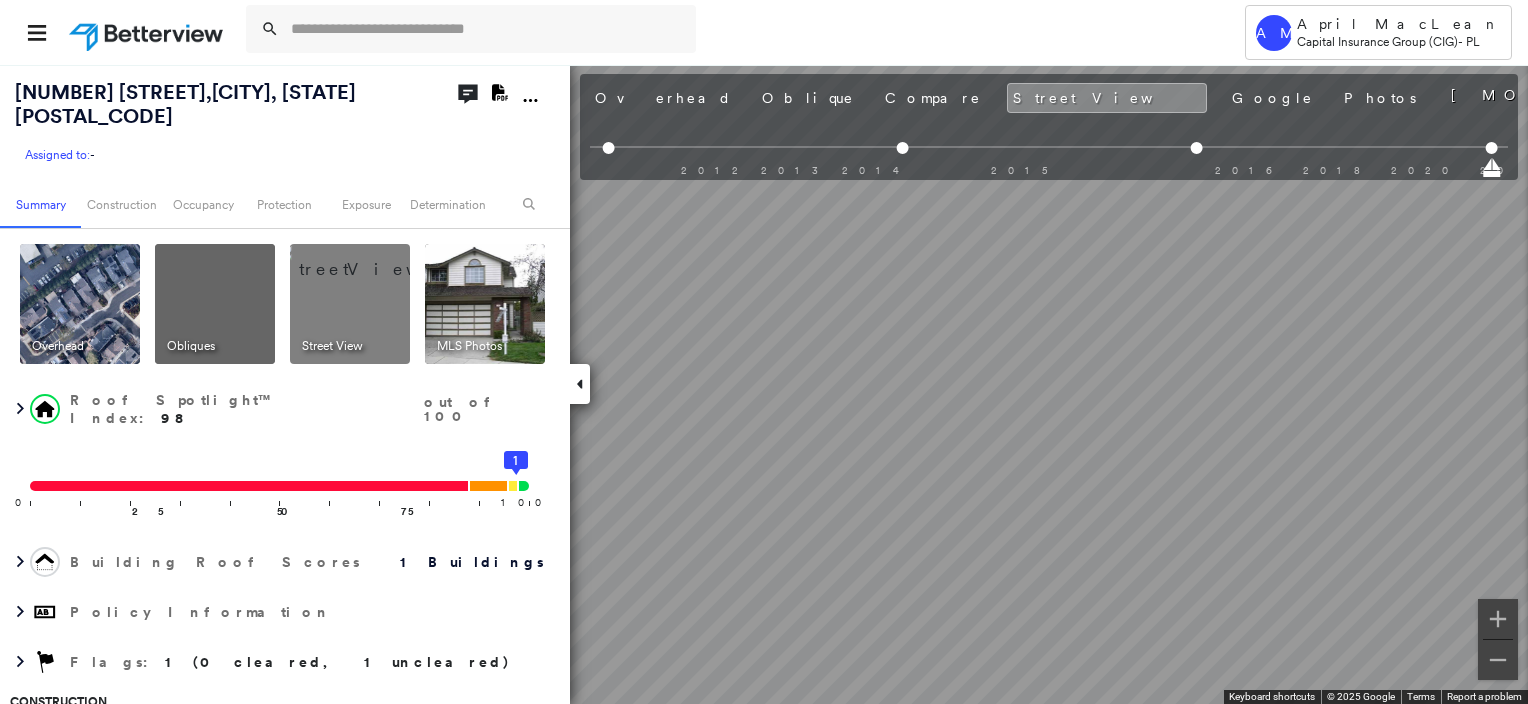 click on "Tower AM April MacLean Capital Insurance Group (CIG)  -   PL [NUMBER] [STREET] ,  [CITY], [STATE] [POSTAL_CODE] Assigned to:  - Assigned to:  - Assigned to:  - Open Comments Download PDF Report Summary Construction Occupancy Protection Exposure Determination Overhead Obliques Street View MLS Photos Roof Spotlight™ Index :  98 out of 100 0 100 25 50 75 1 Building Roof Scores 1 Buildings Policy Information Flags :  1 (0 cleared, 1 uncleared) Construction Roof Spotlights :  Chimney, Vent, Satellite Dish Property Features Roof Size & Shape :  1 building  - Gable | Asphalt Shingle Assessor and MLS Details BuildZoom - Building Permit Data and Analysis Occupancy Ownership Place Detail Protection Protection Exposure FEMA Risk Index Additional Perils Guidewire HazardHub Determination Flags :  1 (0 cleared, 1 uncleared) Uncleared Flags (1) Cleared Flags  (0) Low Low Priority Flagged [DATE] Clear Action Taken New Entry History Quote/New Business Terms & Conditions Added ACV Endorsement Added Cosmetic Endorsement General" at bounding box center (764, 352) 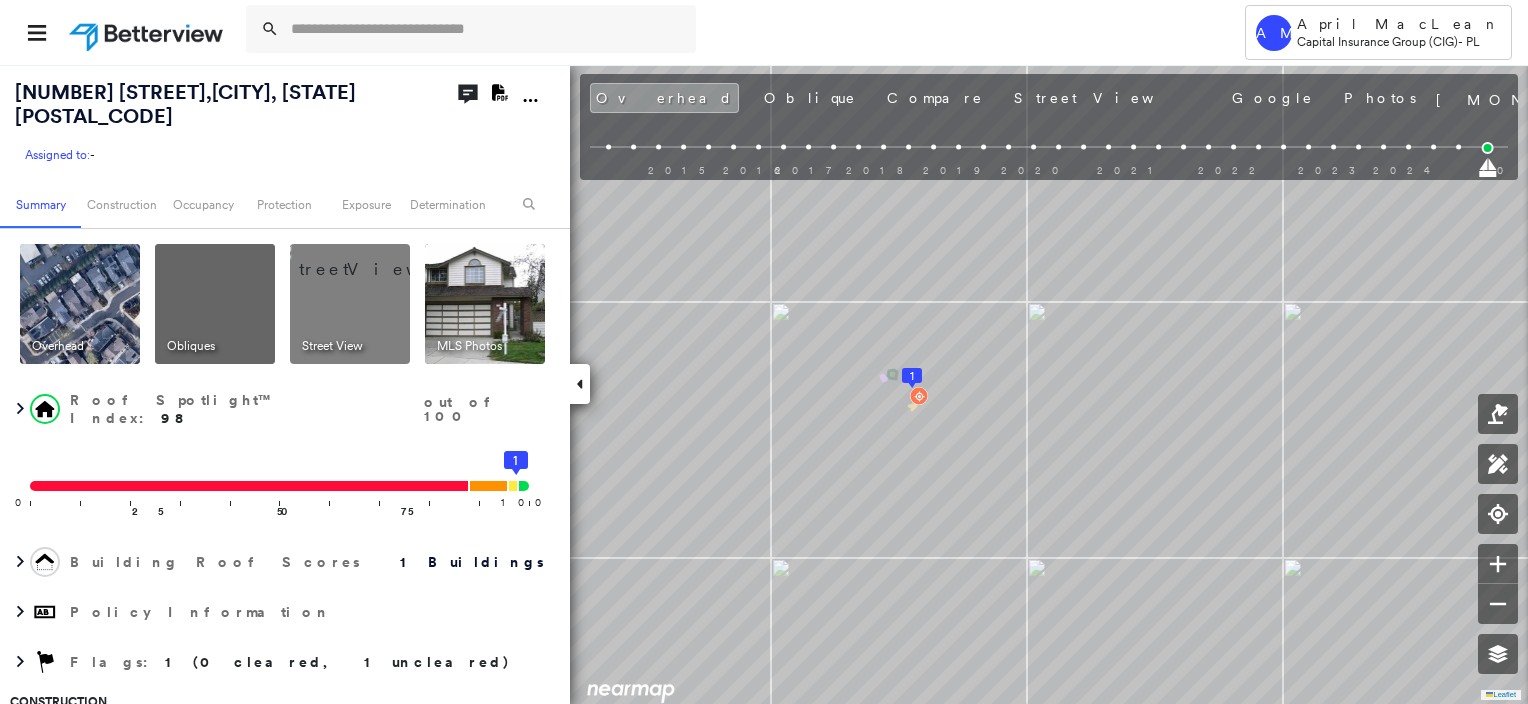 scroll, scrollTop: 0, scrollLeft: 0, axis: both 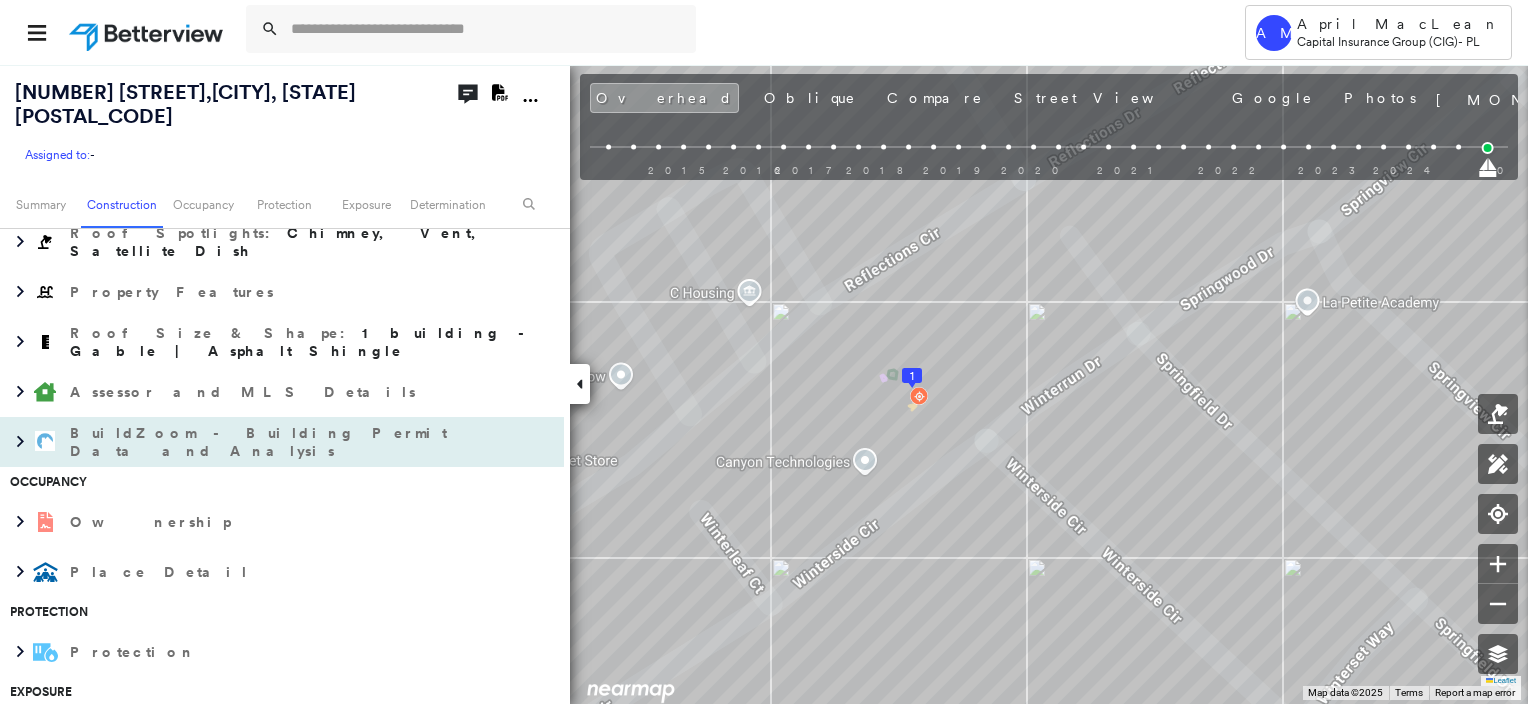 click on "BuildZoom - Building Permit Data and Analysis" at bounding box center [262, 442] 